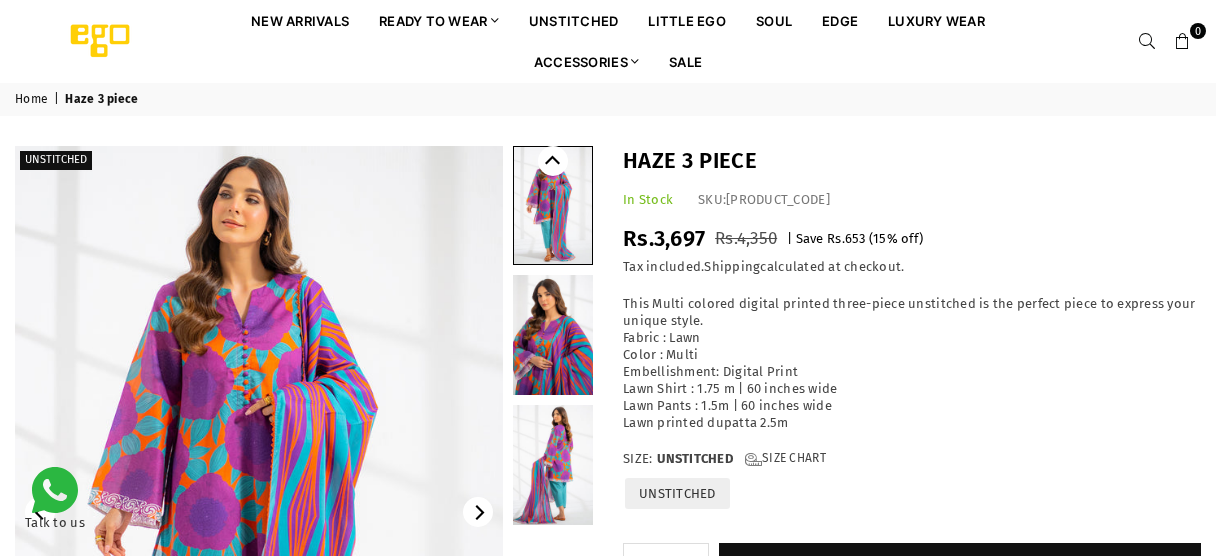 scroll, scrollTop: 0, scrollLeft: 0, axis: both 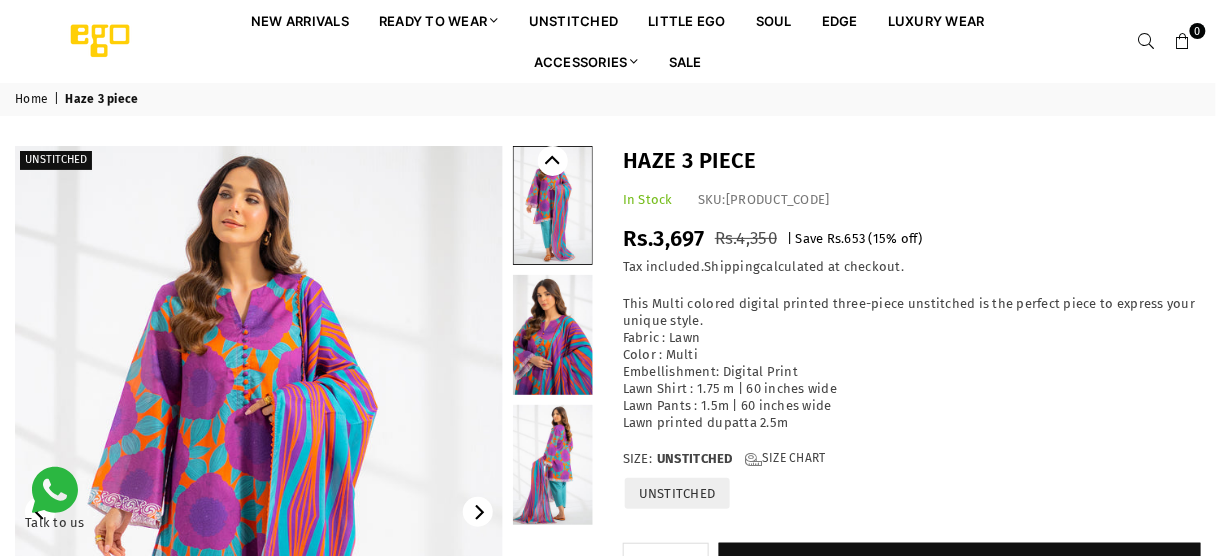 click at bounding box center [1147, 42] 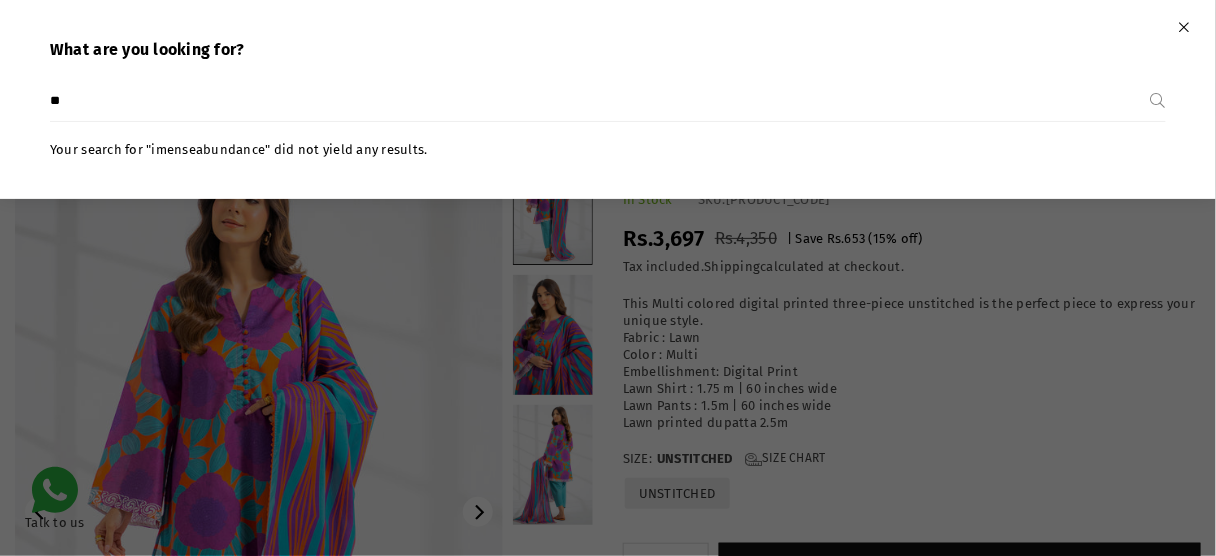 type on "*" 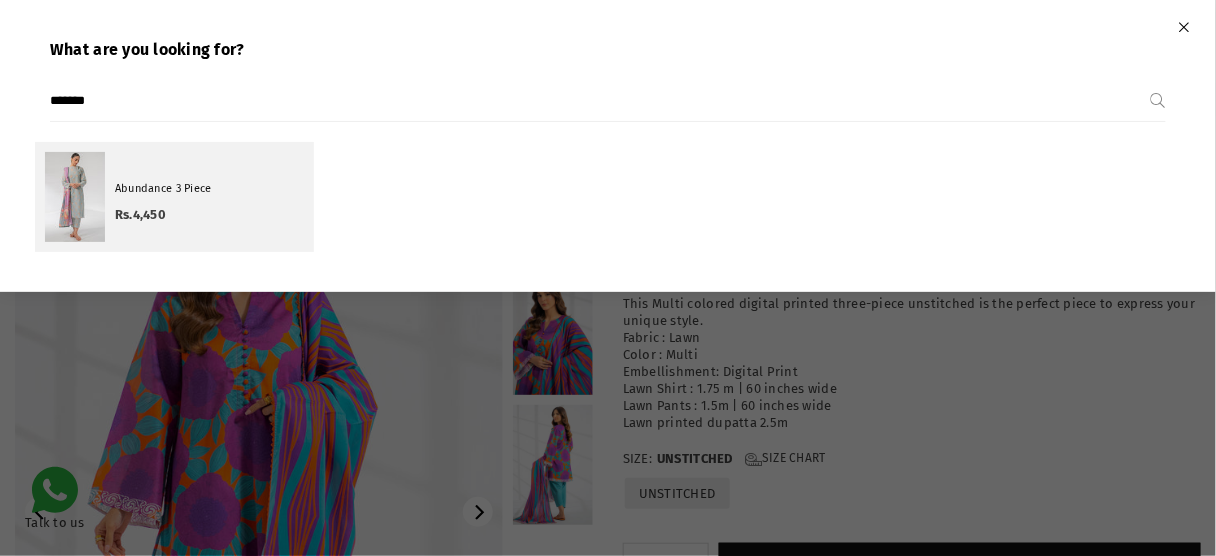 type on "*******" 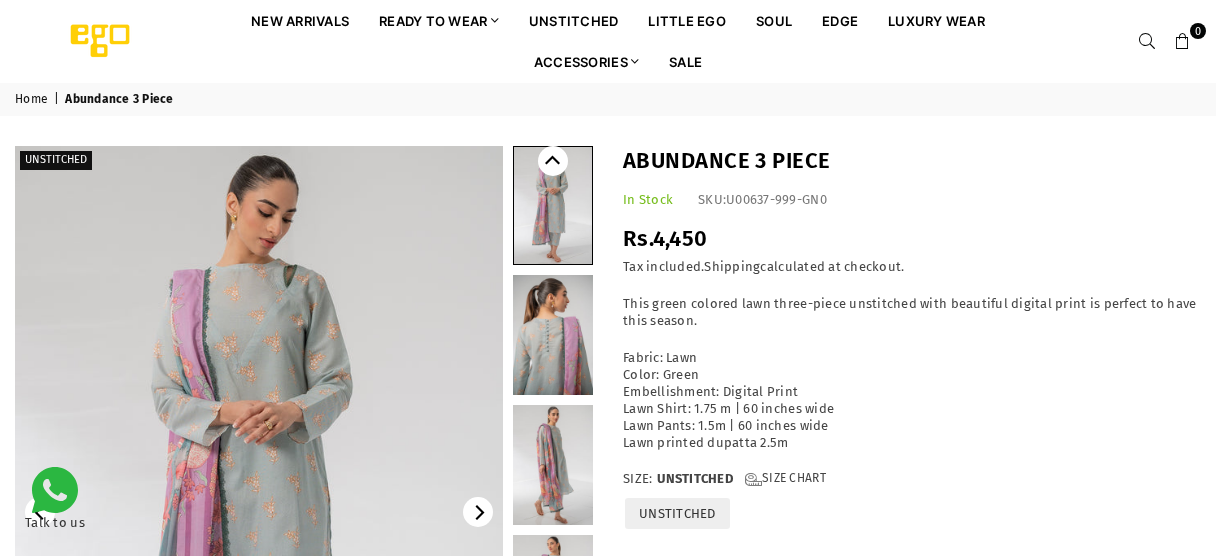 scroll, scrollTop: 0, scrollLeft: 0, axis: both 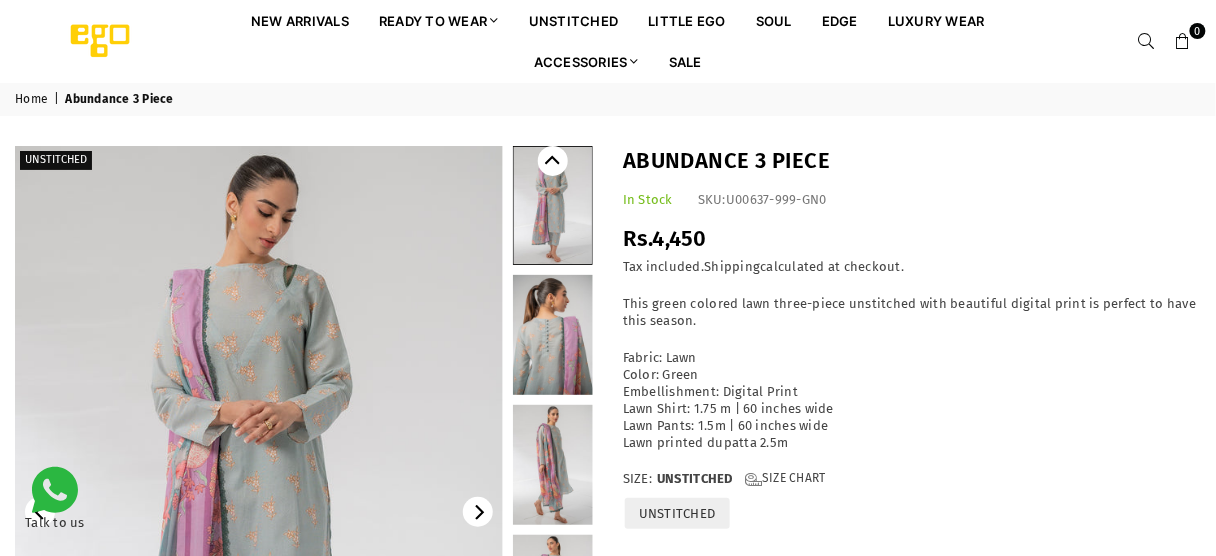 click on "Abundance 3 Piece" at bounding box center (912, 161) 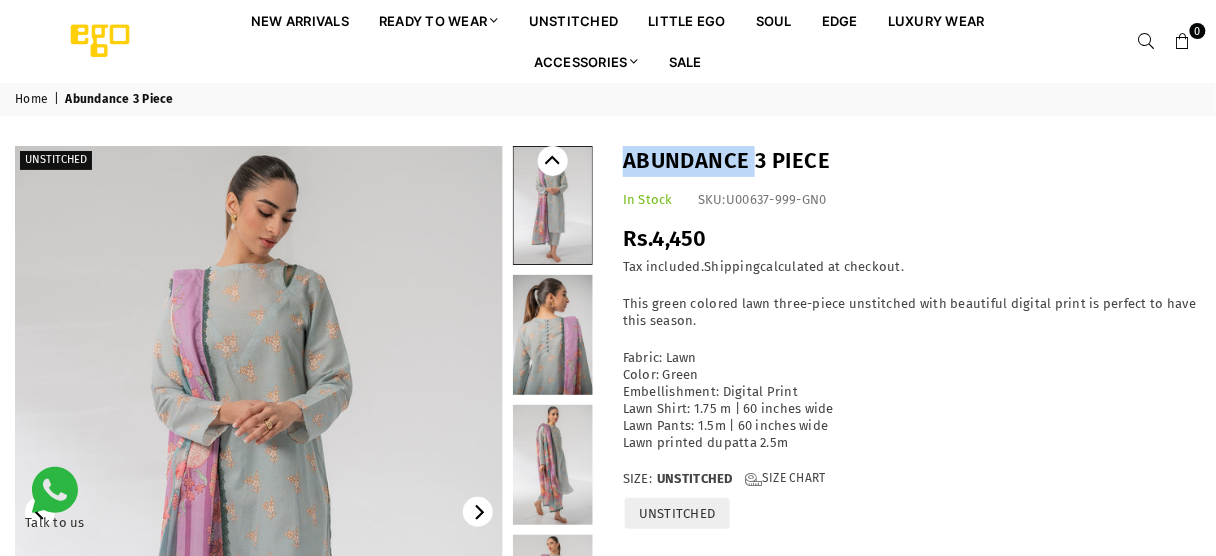 click on "Abundance 3 Piece" at bounding box center (912, 161) 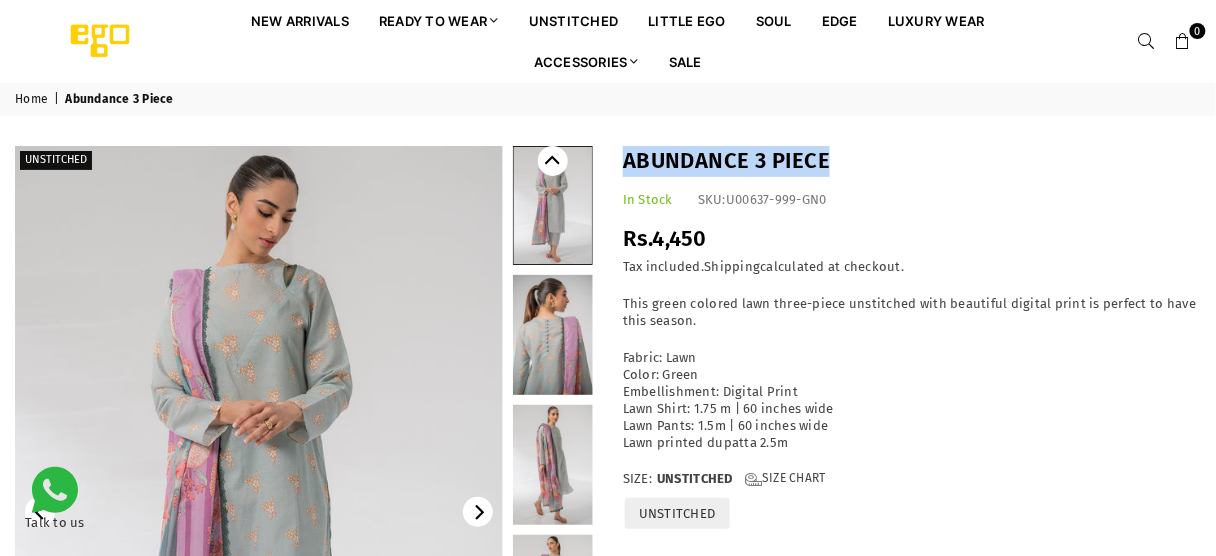 click on "Abundance 3 Piece" at bounding box center (912, 161) 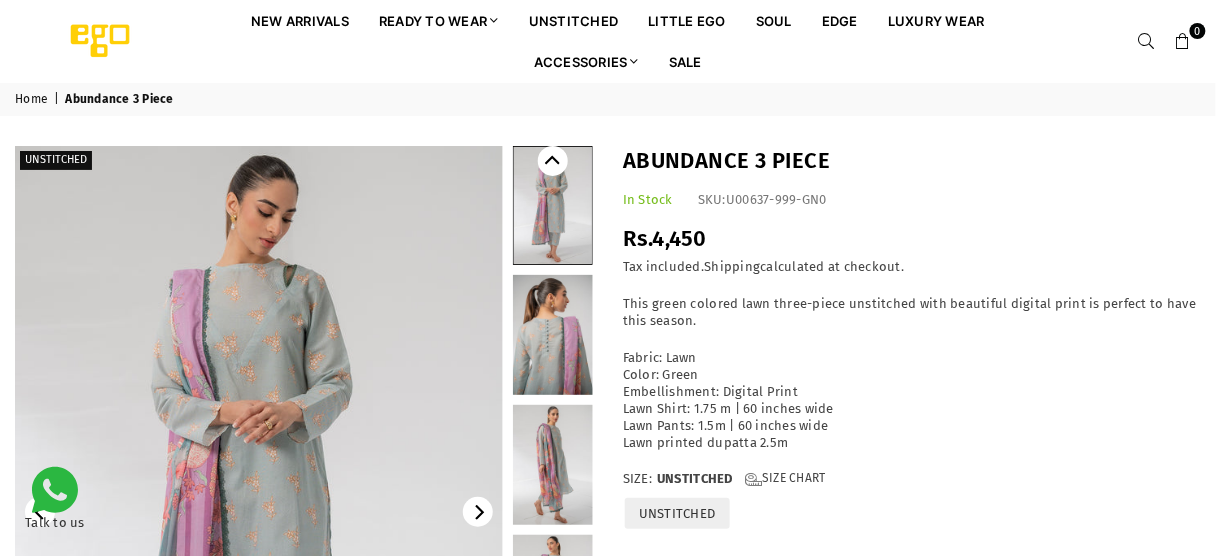 click on "Rs.4,450" at bounding box center (665, 238) 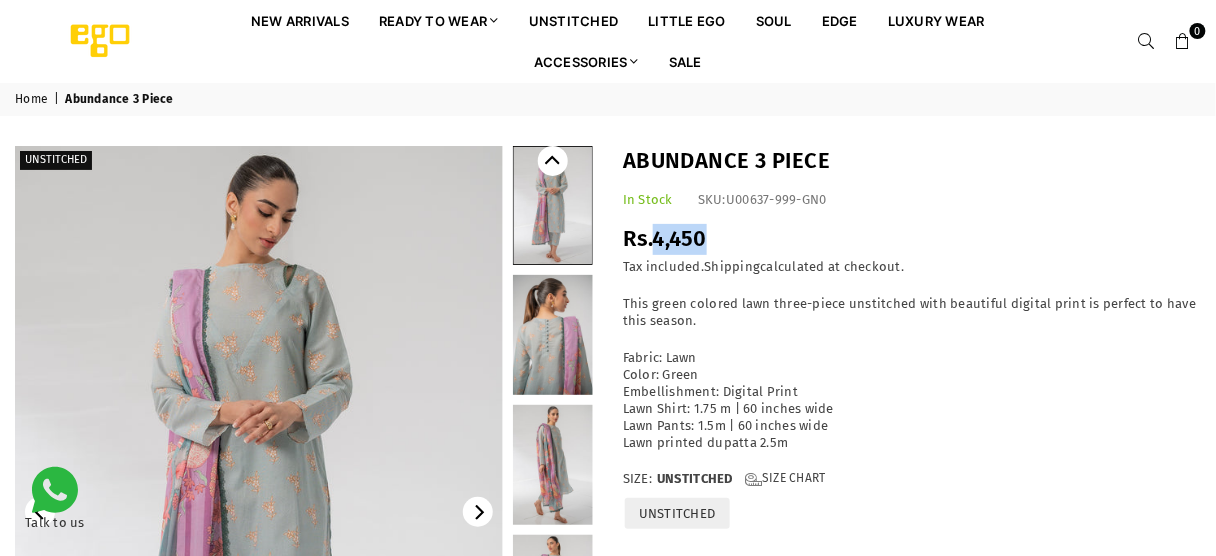 click on "Rs.4,450" at bounding box center (665, 238) 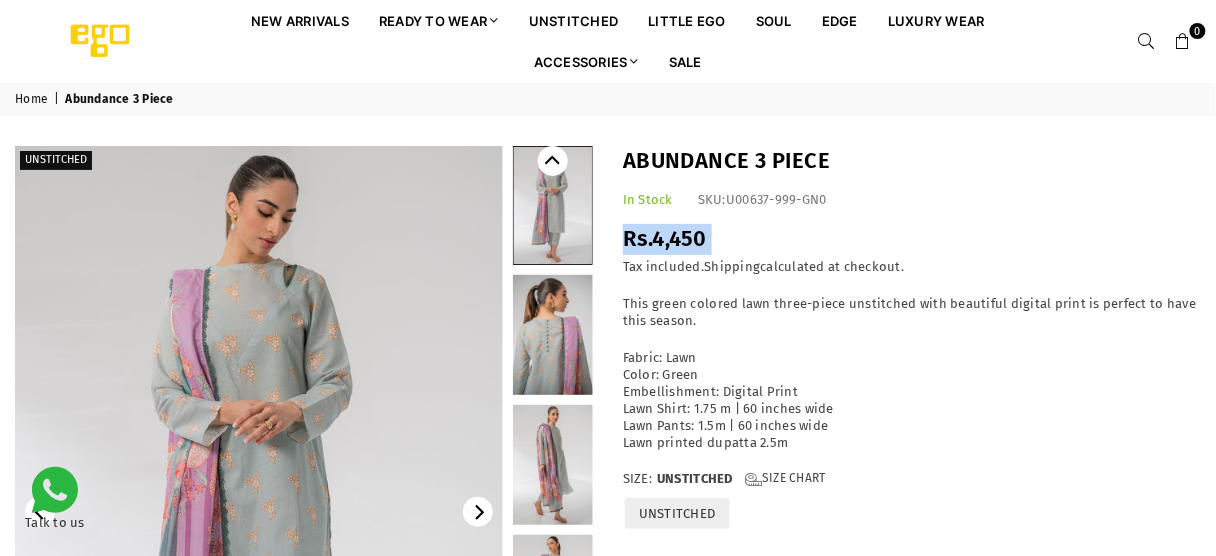 click on "Rs.4,450" at bounding box center [665, 238] 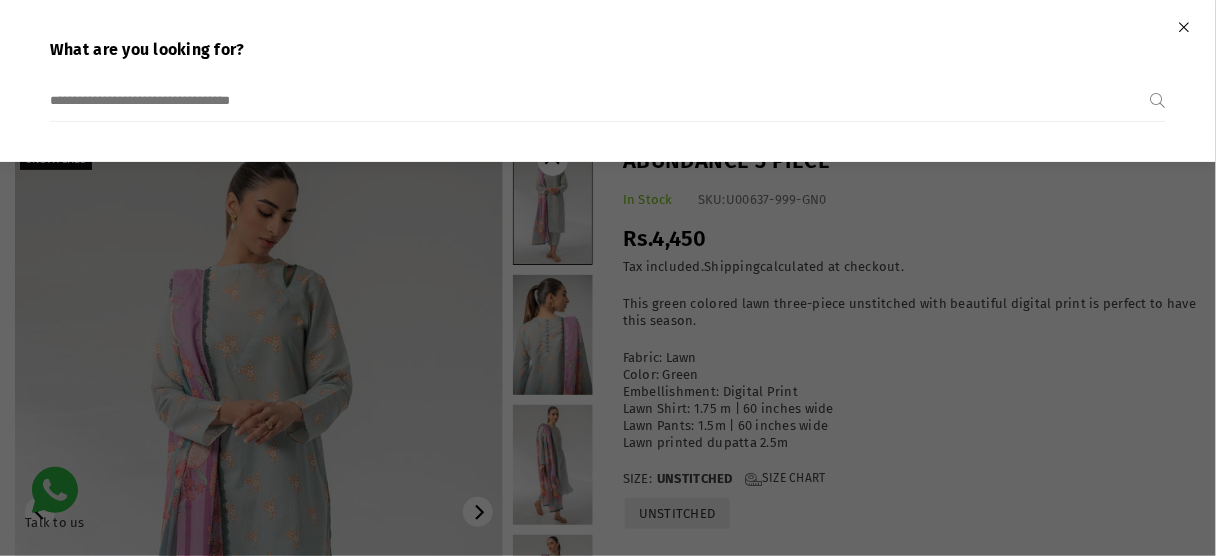 paste on "**********" 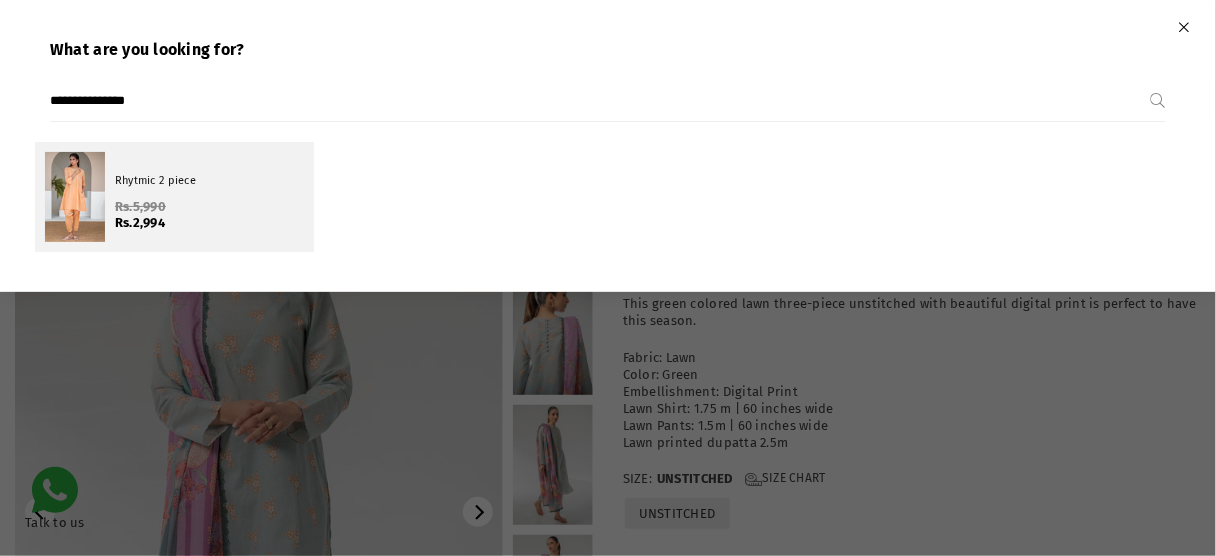 type on "**********" 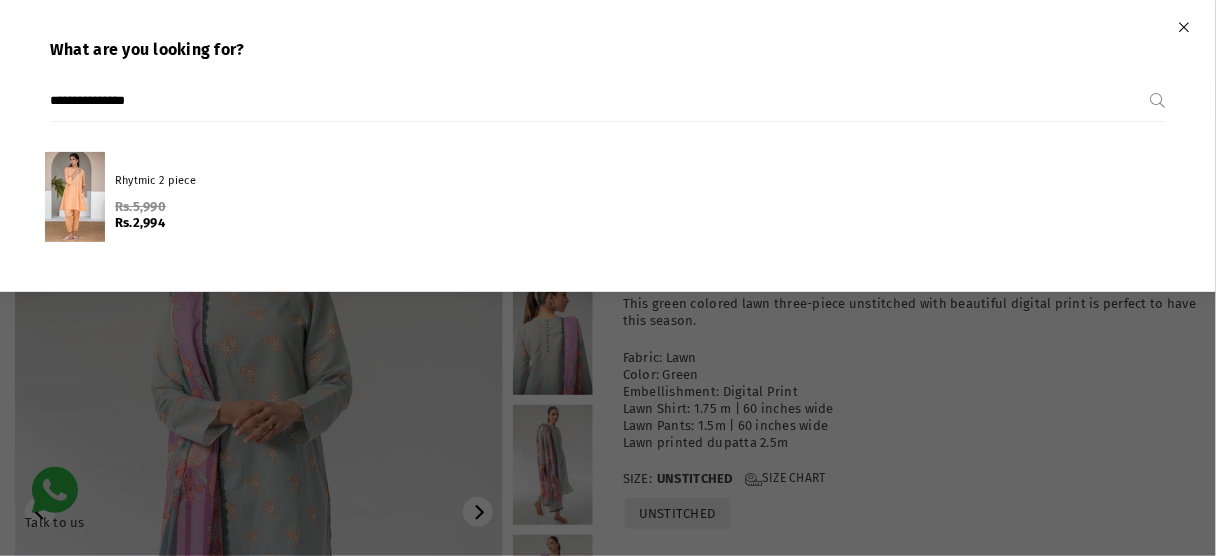 click on "Rs.5,990" at bounding box center (207, 207) 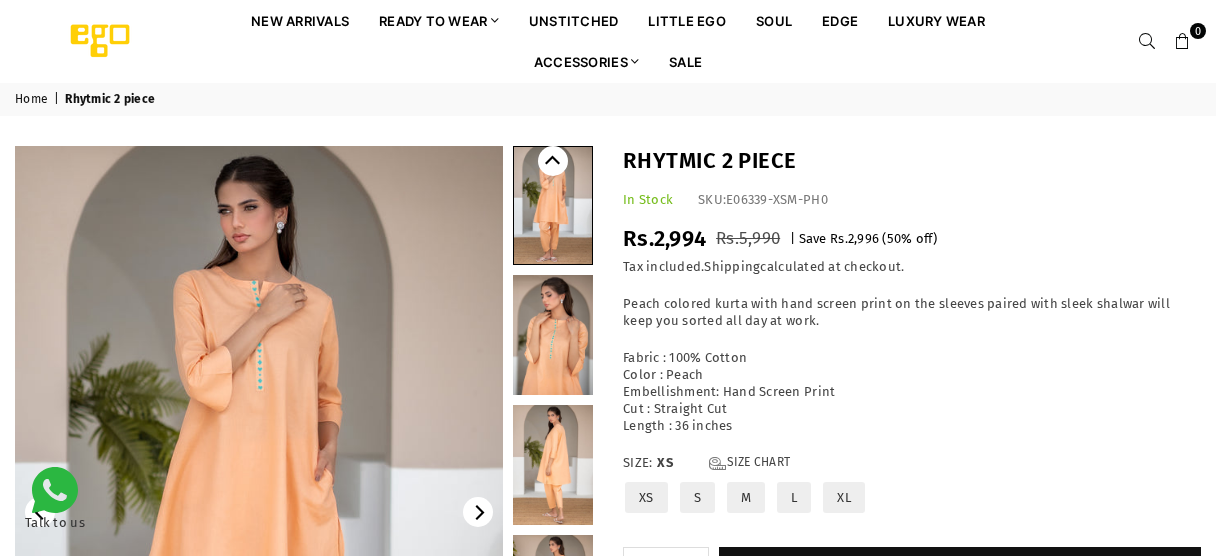 scroll, scrollTop: 0, scrollLeft: 0, axis: both 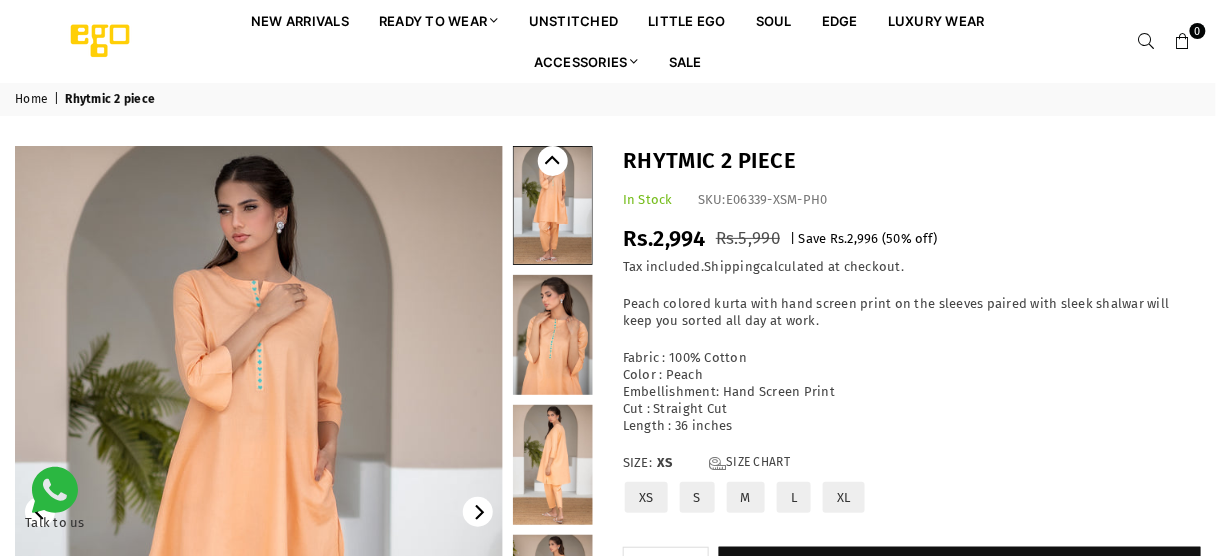click on "L" at bounding box center (794, 497) 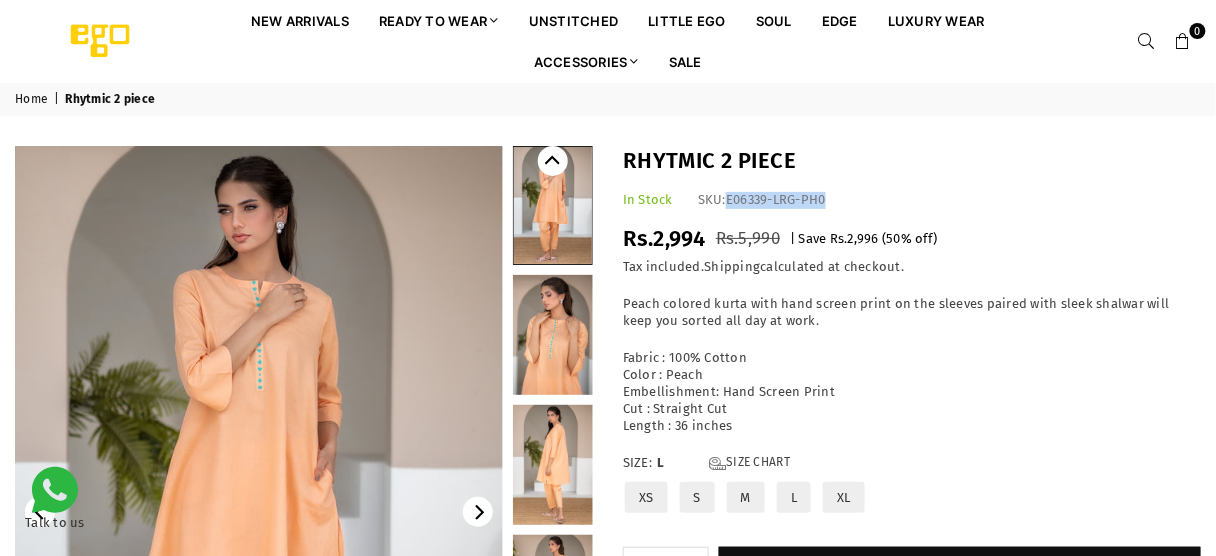drag, startPoint x: 727, startPoint y: 195, endPoint x: 864, endPoint y: 189, distance: 137.13132 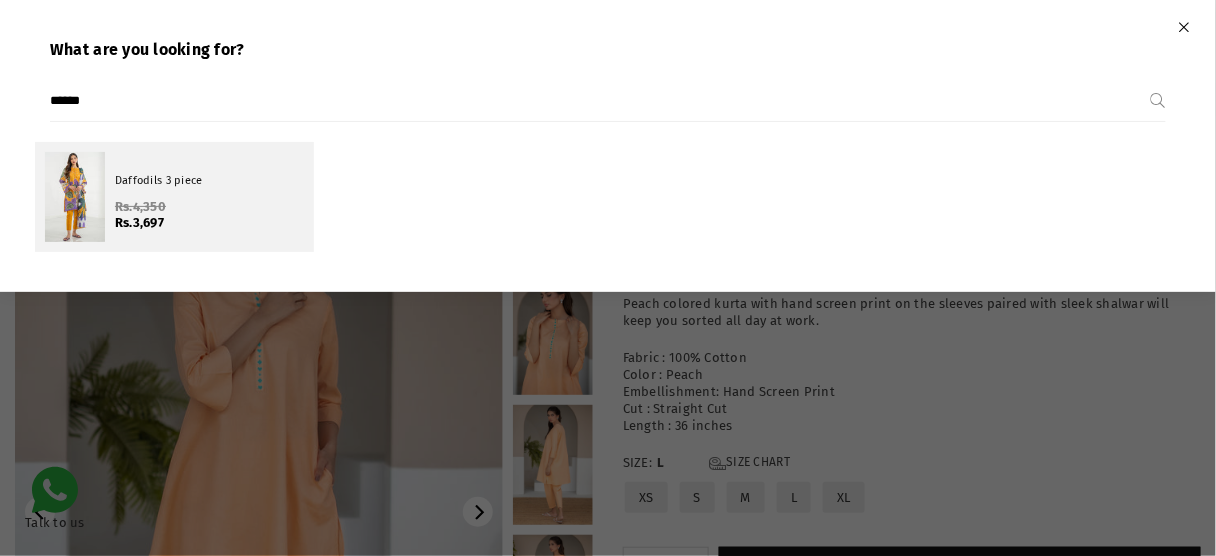 type on "******" 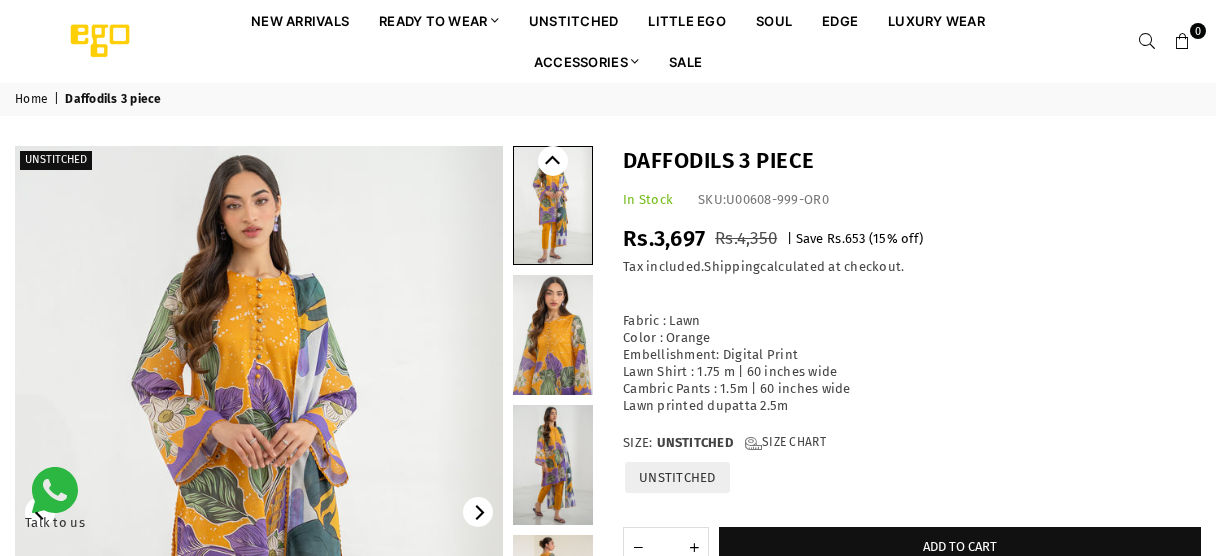 scroll, scrollTop: 0, scrollLeft: 0, axis: both 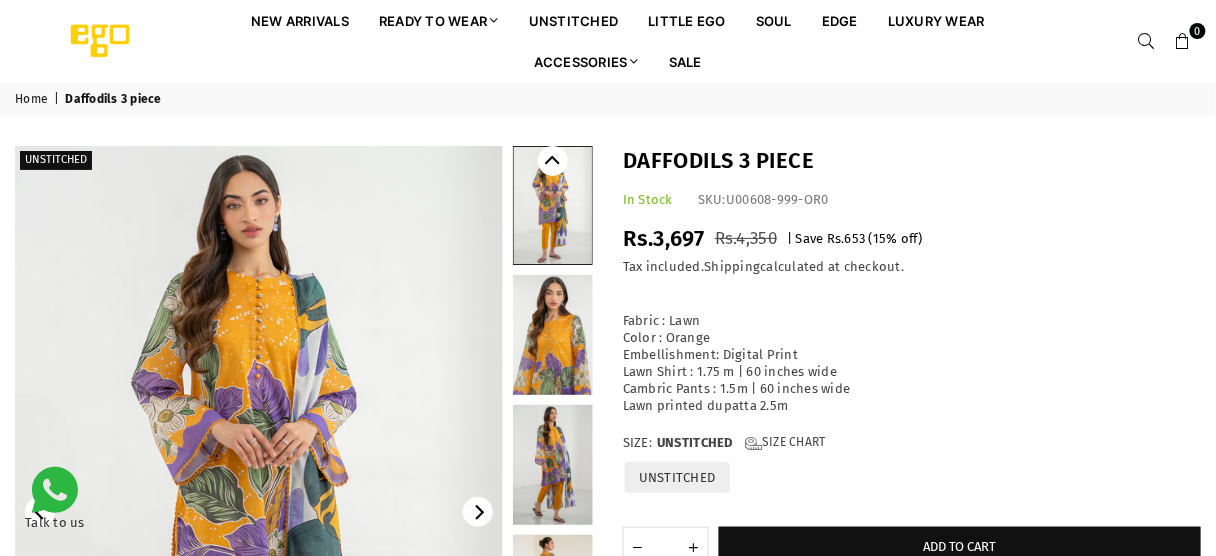 click on "Daffodils 3 piece" at bounding box center (912, 161) 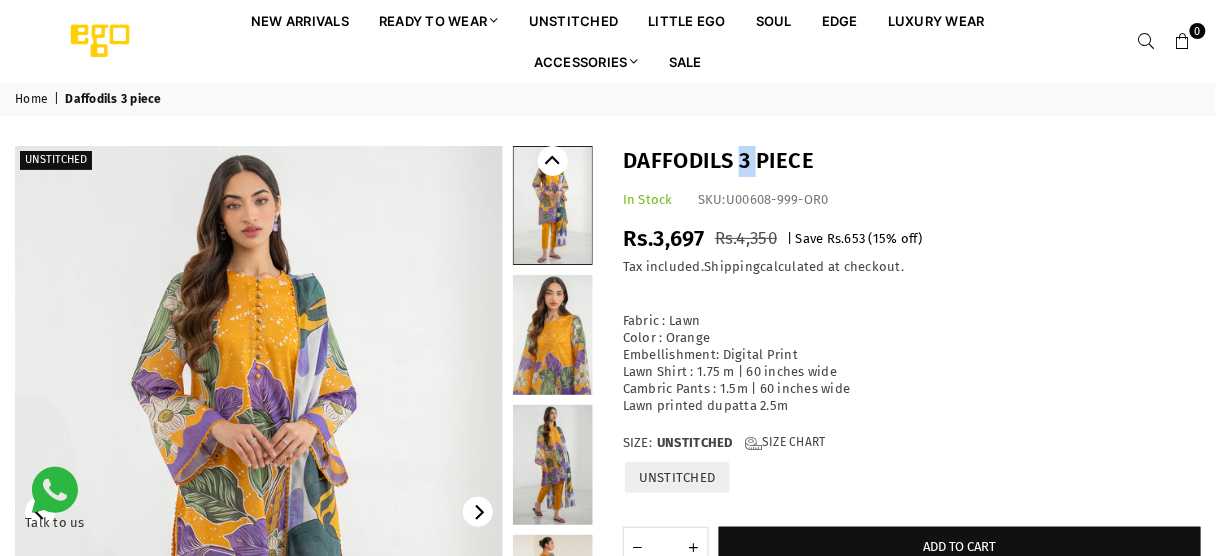 click on "Daffodils 3 piece" at bounding box center [912, 161] 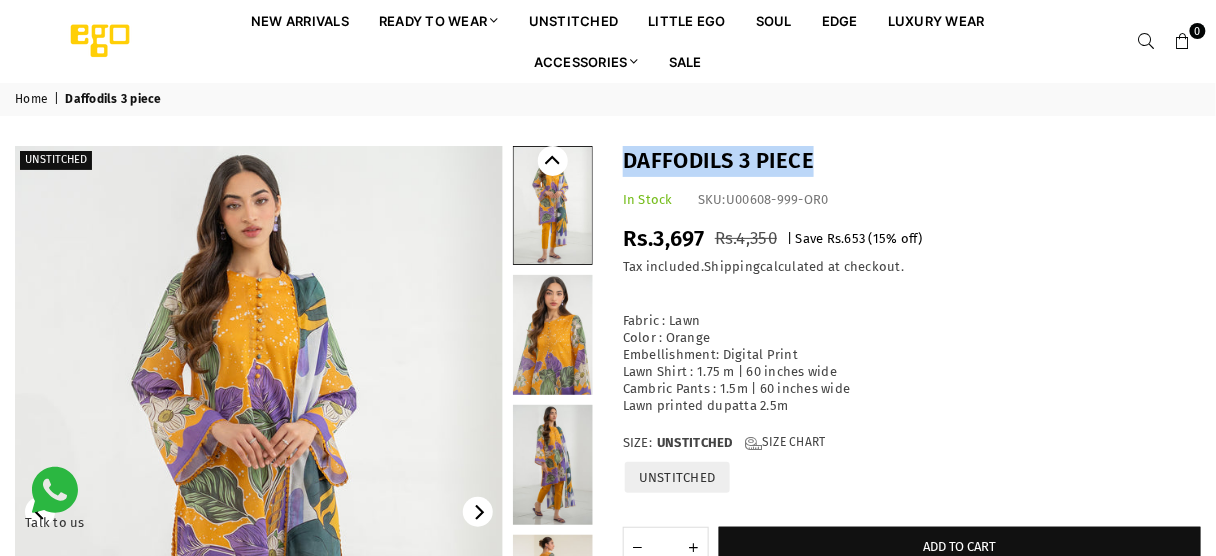 click on "Daffodils 3 piece" at bounding box center (912, 161) 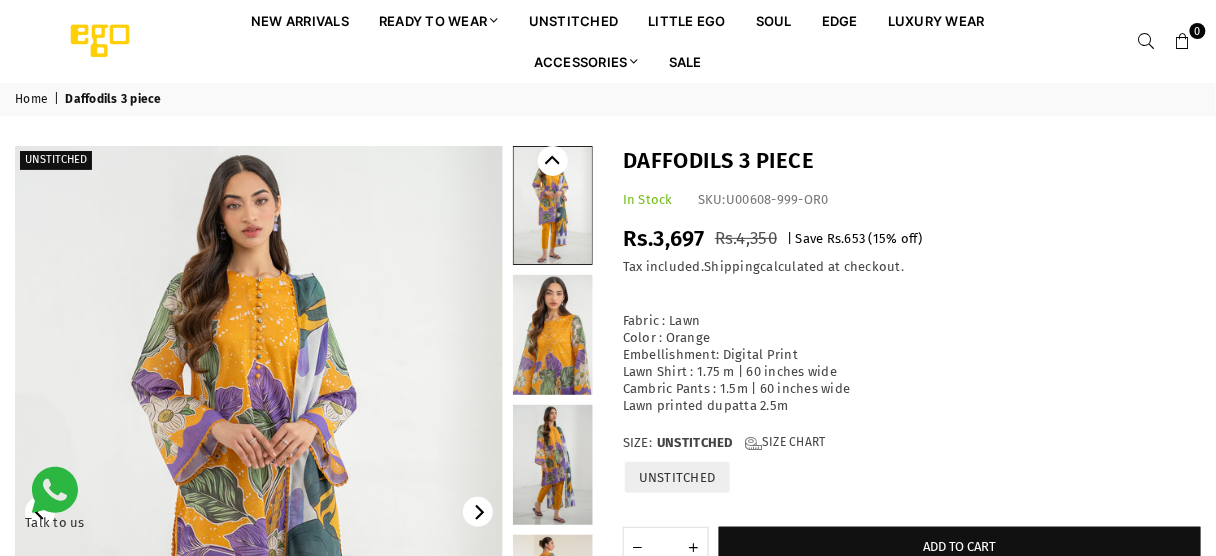 click on "Rs.3,697" at bounding box center [664, 238] 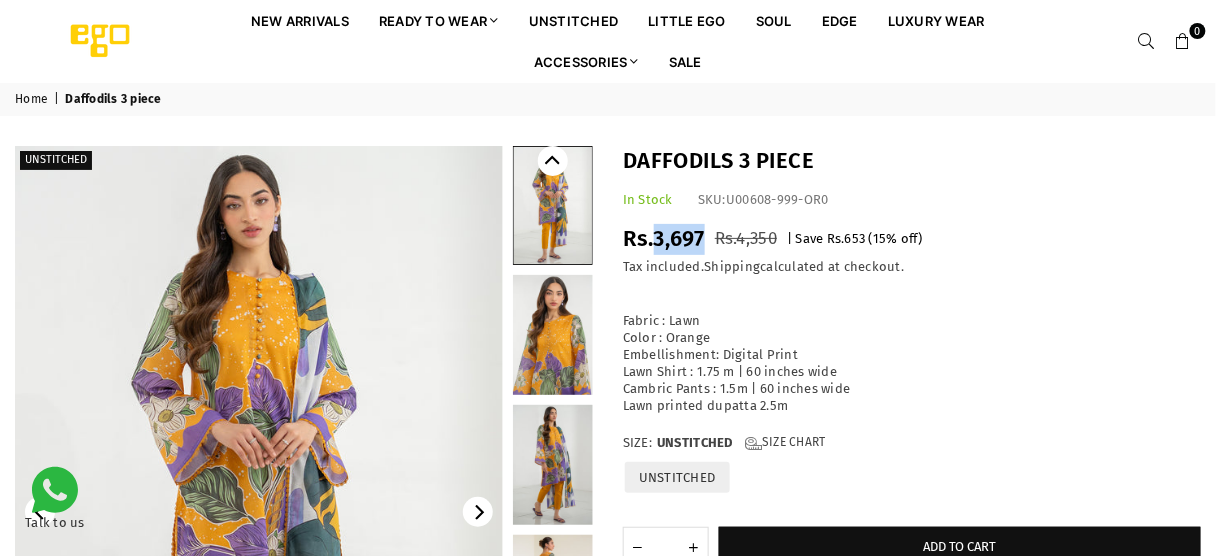 click on "Rs.3,697" at bounding box center (664, 238) 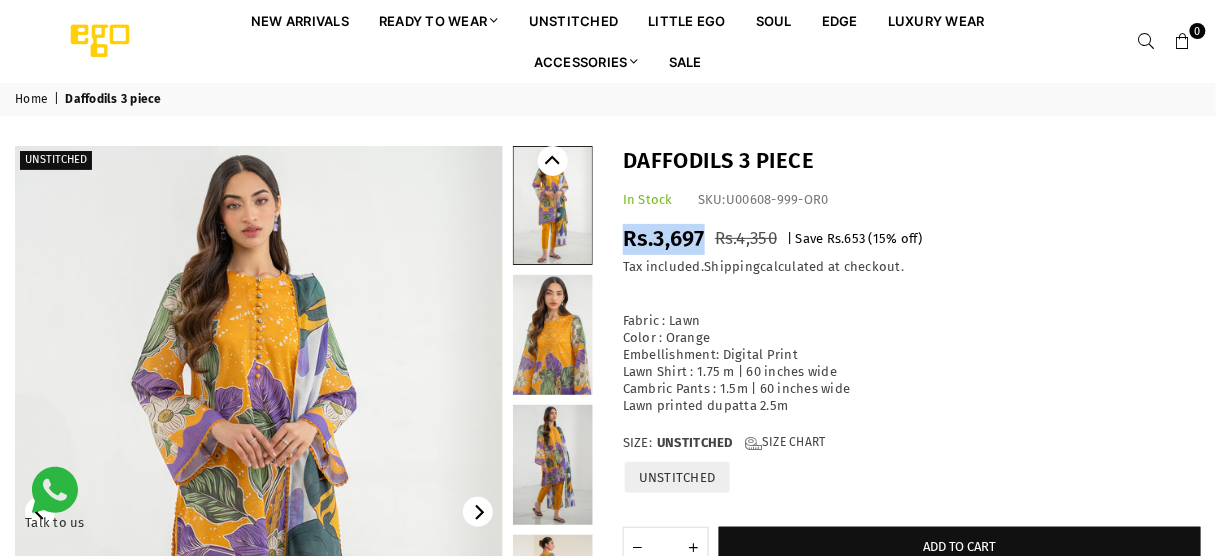 click on "Rs.3,697" at bounding box center [664, 238] 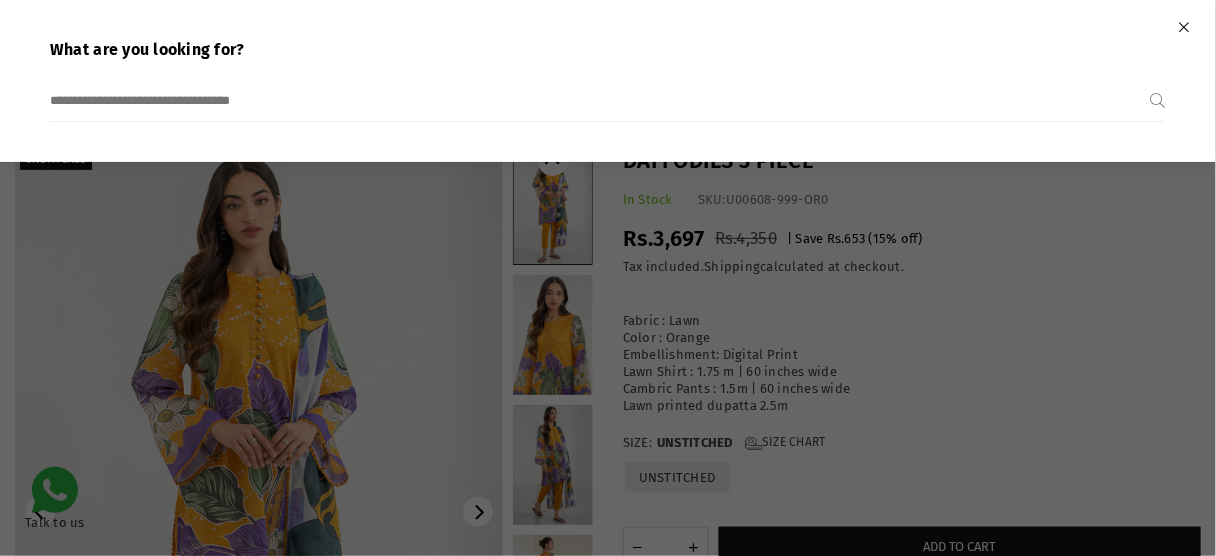 paste on "**********" 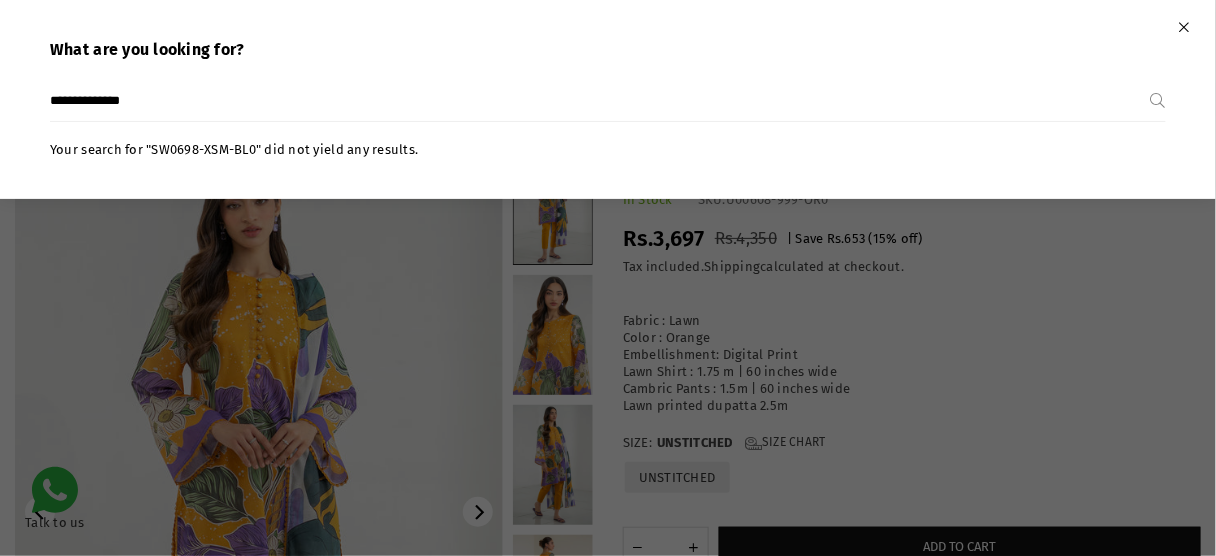 type on "**********" 